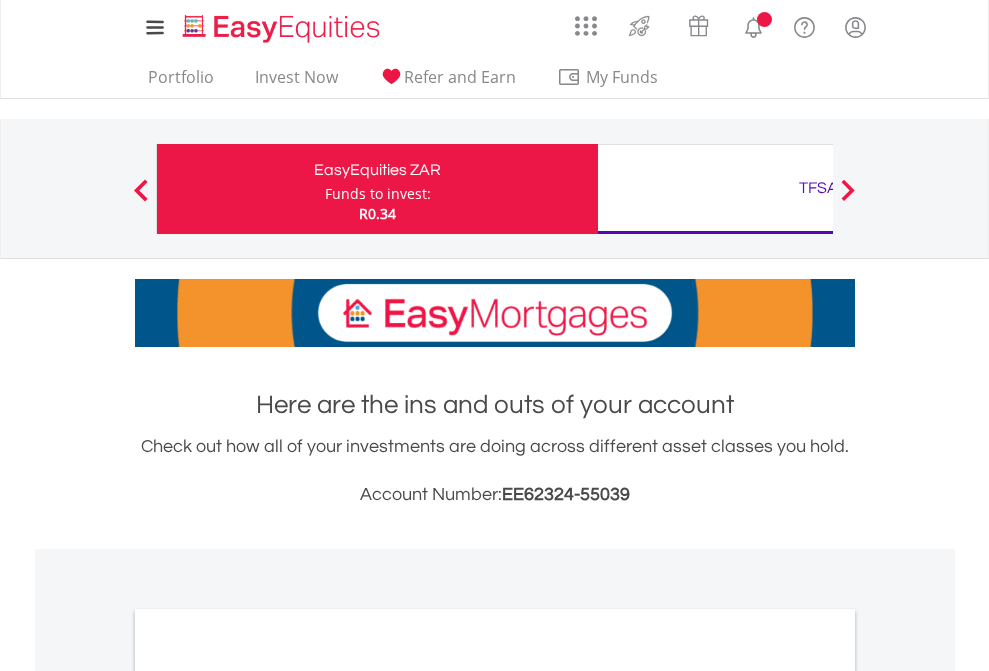 scroll, scrollTop: 0, scrollLeft: 0, axis: both 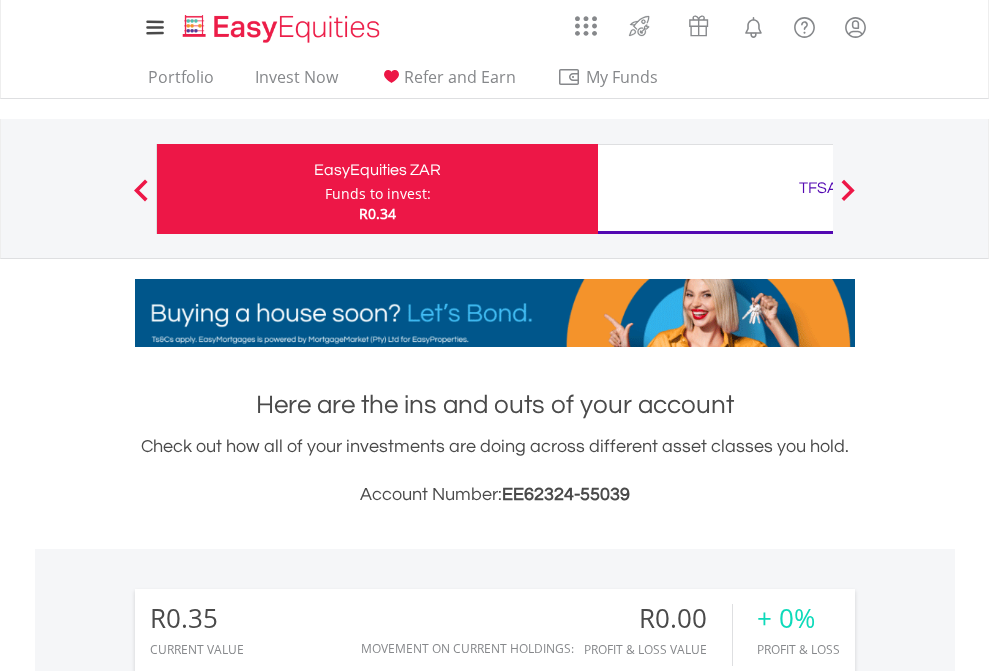 click on "Funds to invest:" at bounding box center (378, 194) 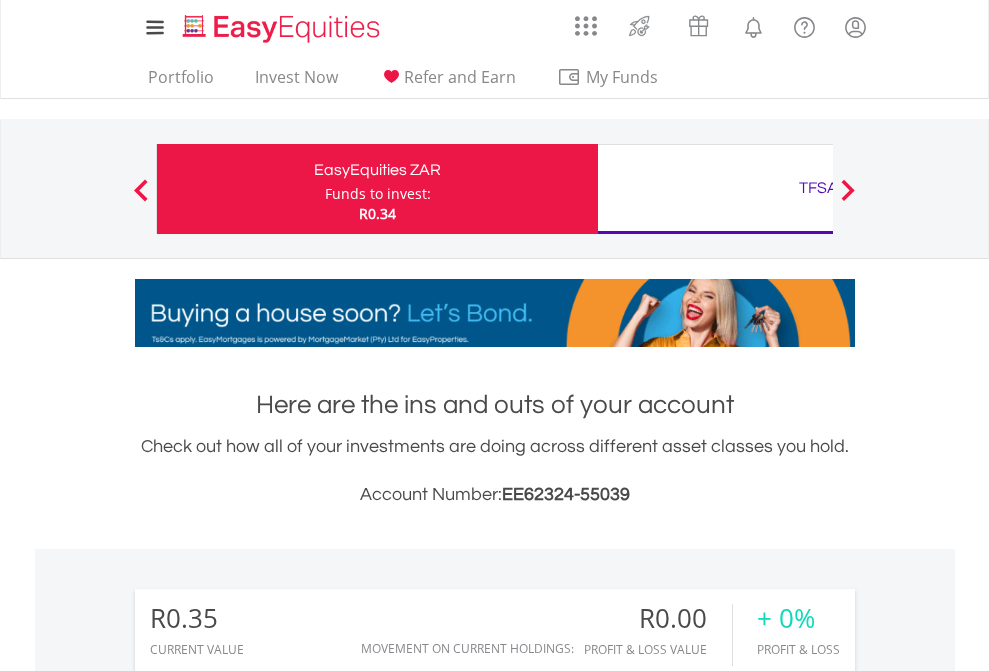 scroll, scrollTop: 999808, scrollLeft: 999687, axis: both 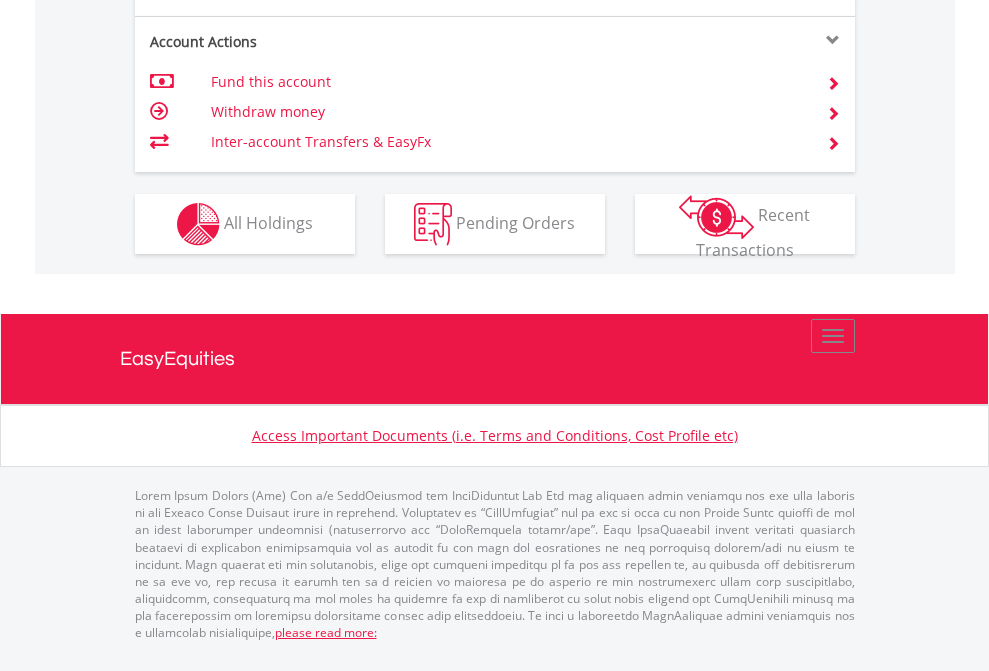 click on "Investment types" at bounding box center (706, -337) 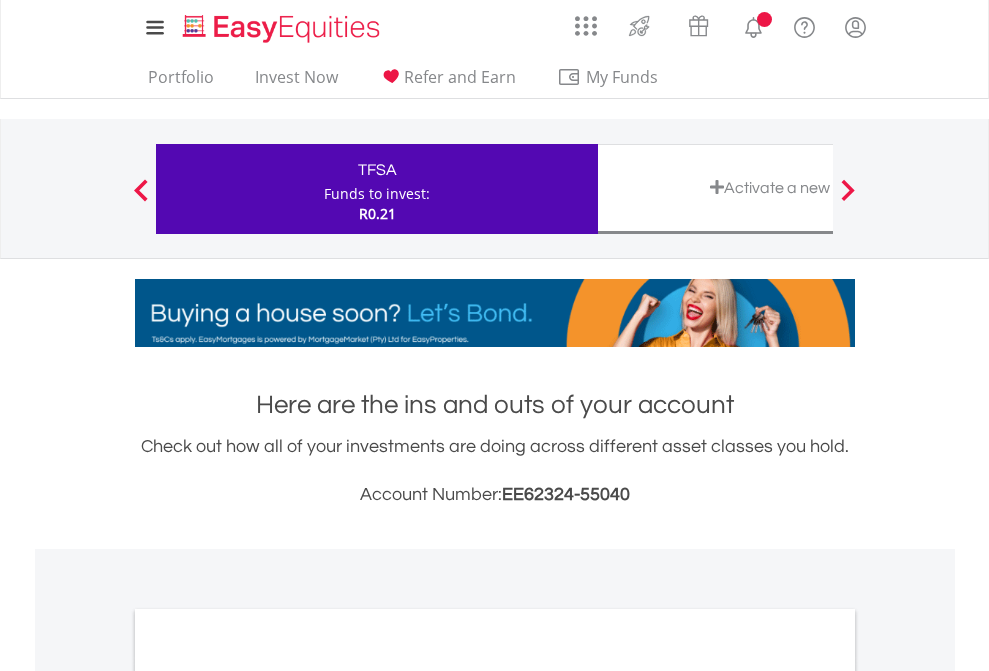 scroll, scrollTop: 0, scrollLeft: 0, axis: both 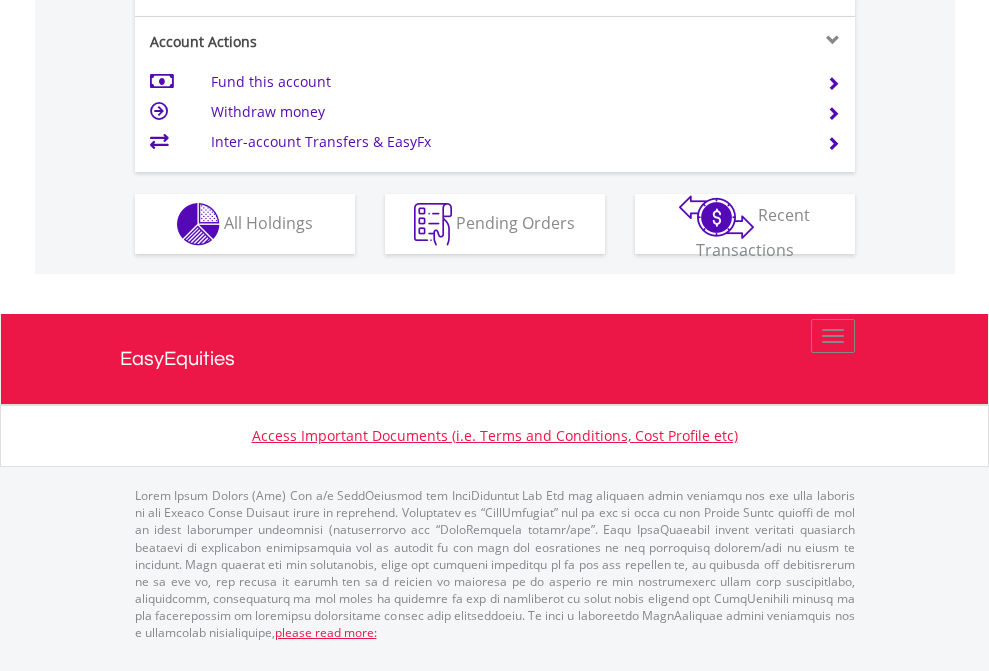click on "Investment types" at bounding box center [706, -337] 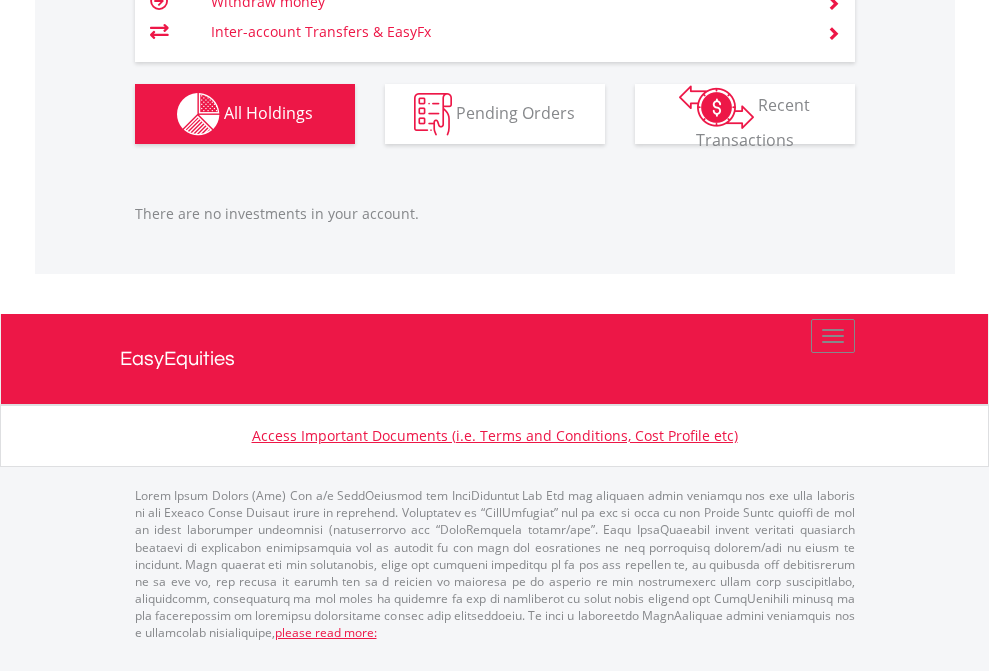 scroll, scrollTop: 2027, scrollLeft: 0, axis: vertical 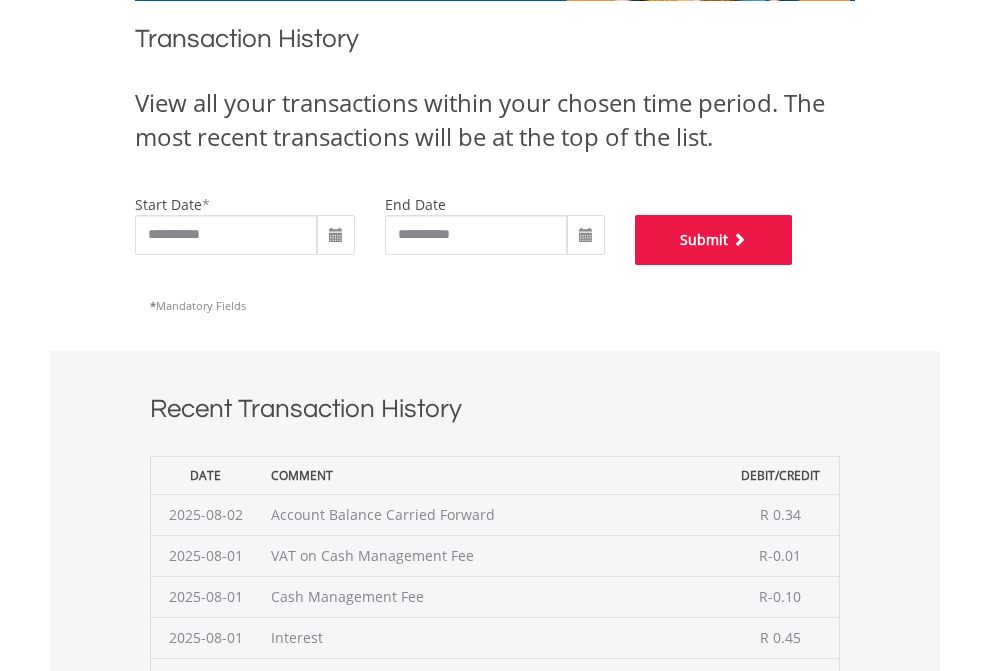 click on "Submit" at bounding box center (714, 240) 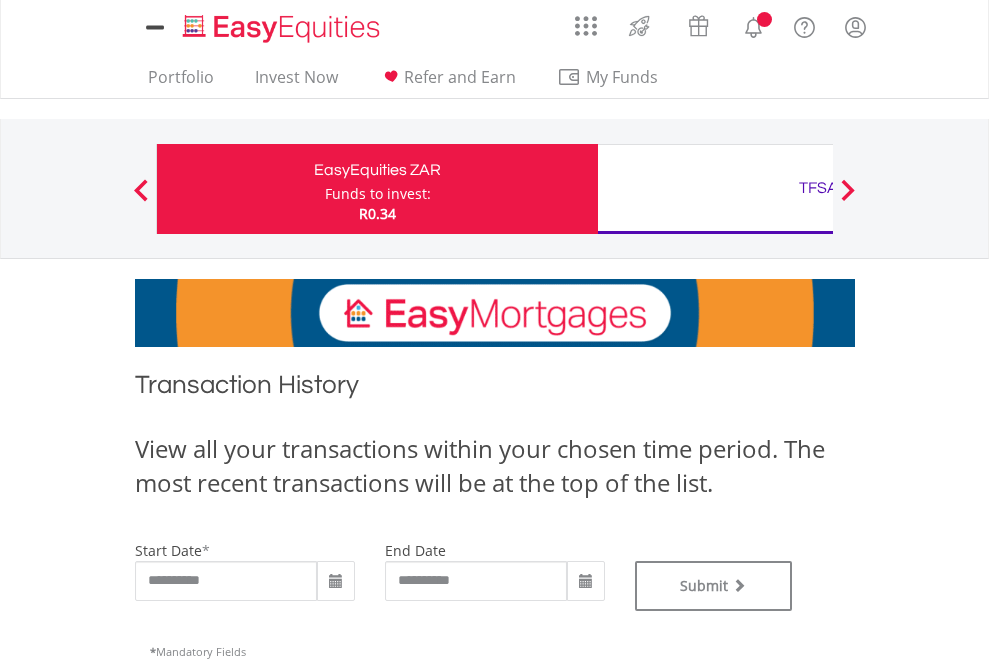 scroll, scrollTop: 0, scrollLeft: 0, axis: both 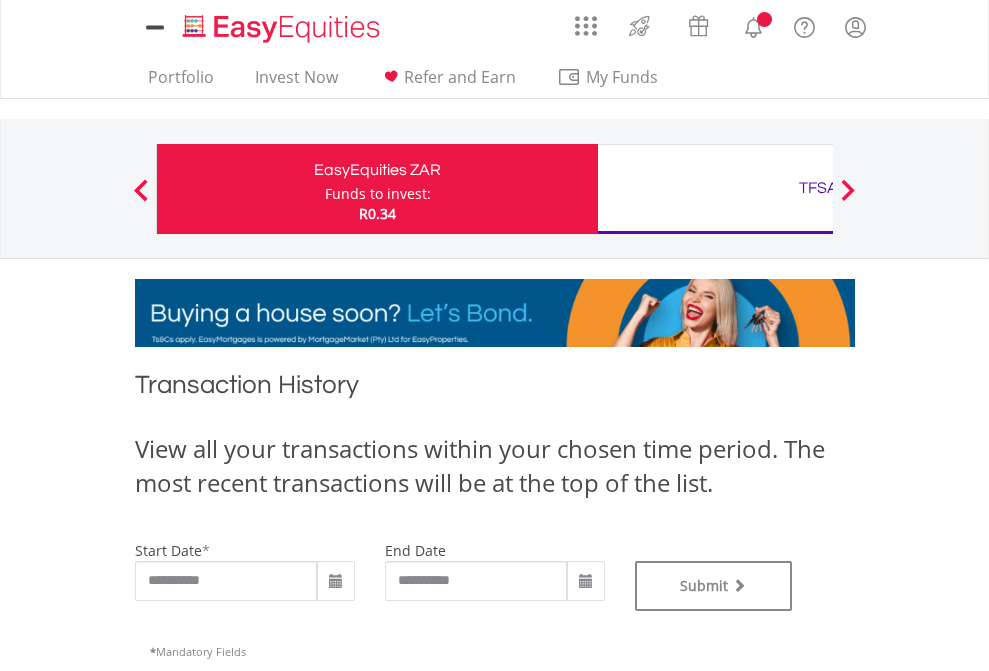 click on "TFSA" at bounding box center (818, 188) 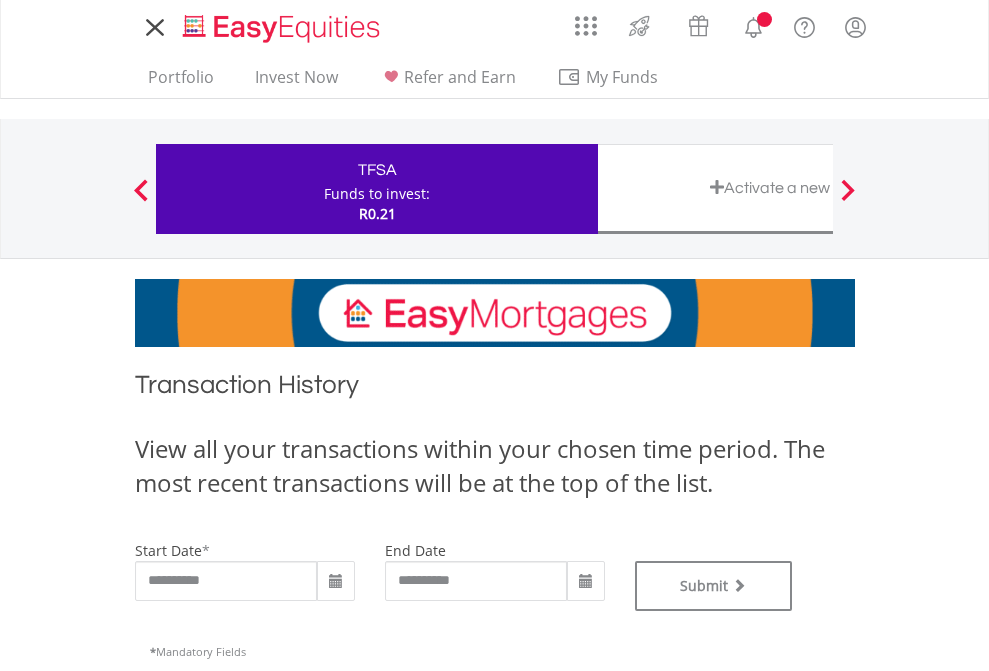 scroll, scrollTop: 0, scrollLeft: 0, axis: both 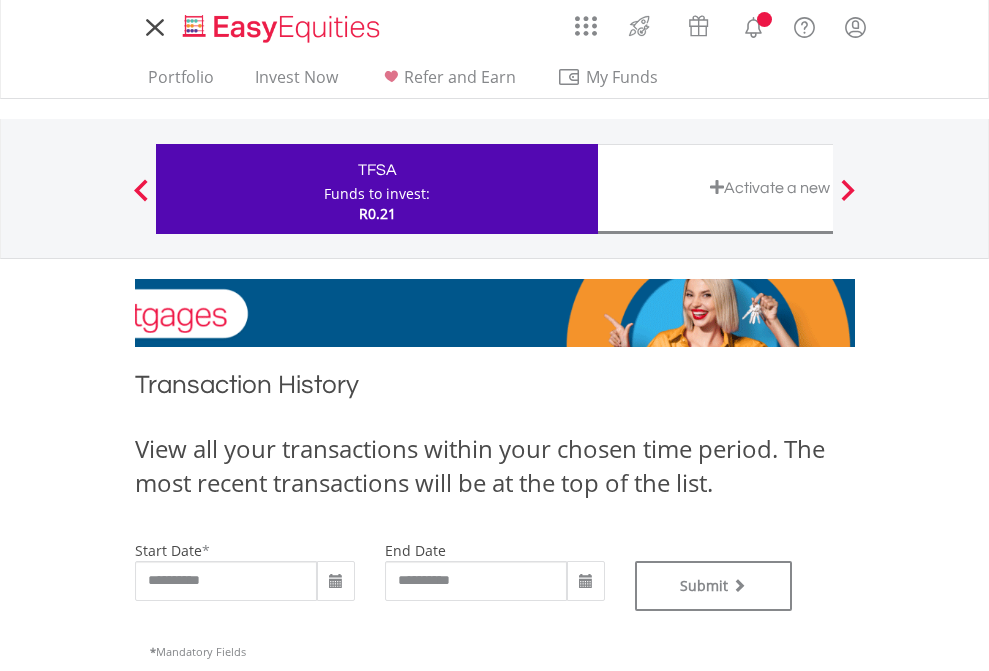 type on "**********" 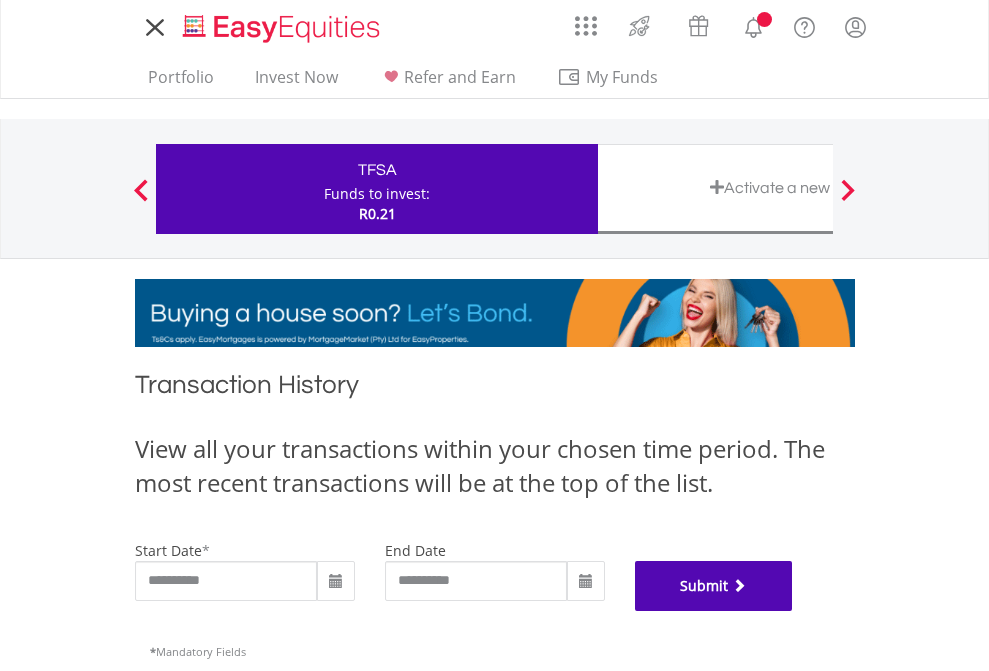 click on "Submit" at bounding box center [714, 586] 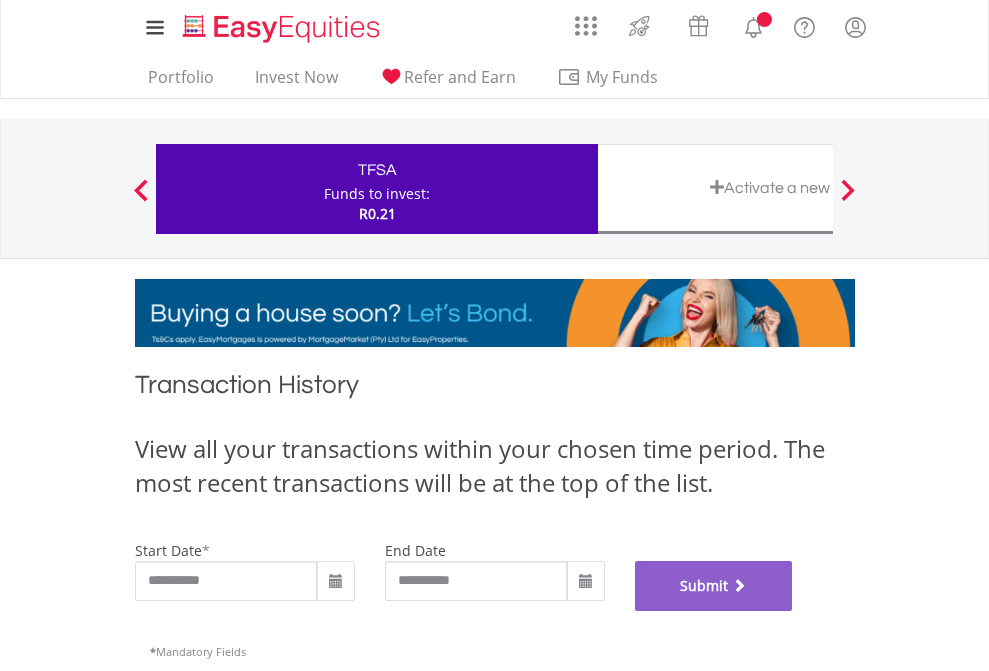 scroll, scrollTop: 811, scrollLeft: 0, axis: vertical 